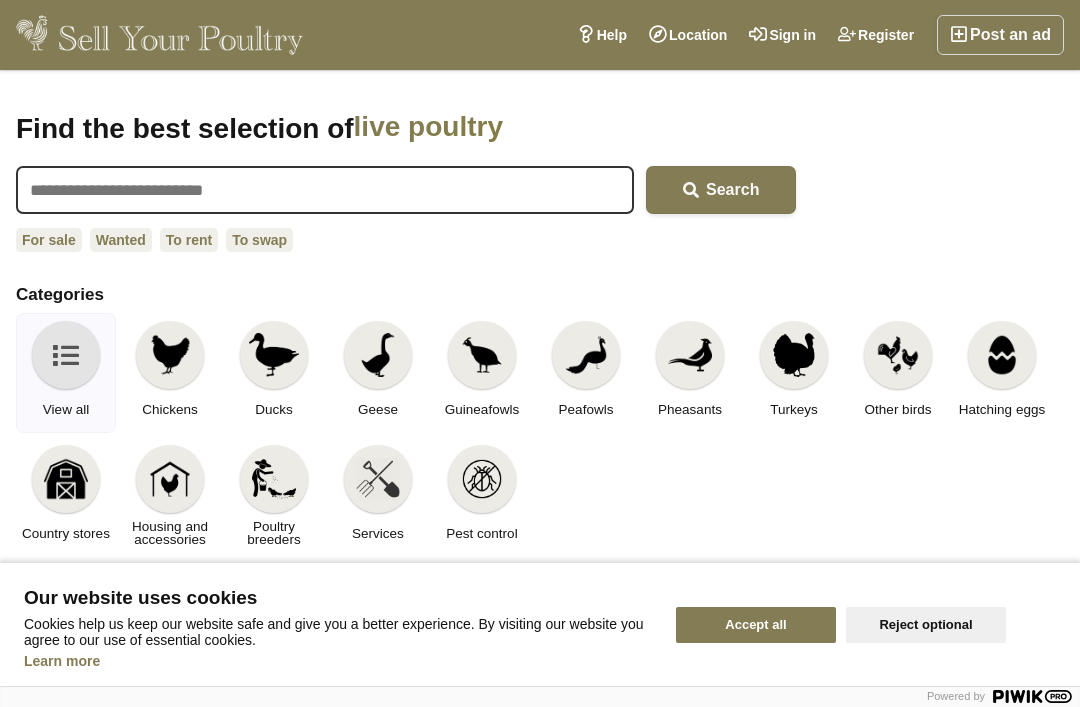 scroll, scrollTop: 0, scrollLeft: 0, axis: both 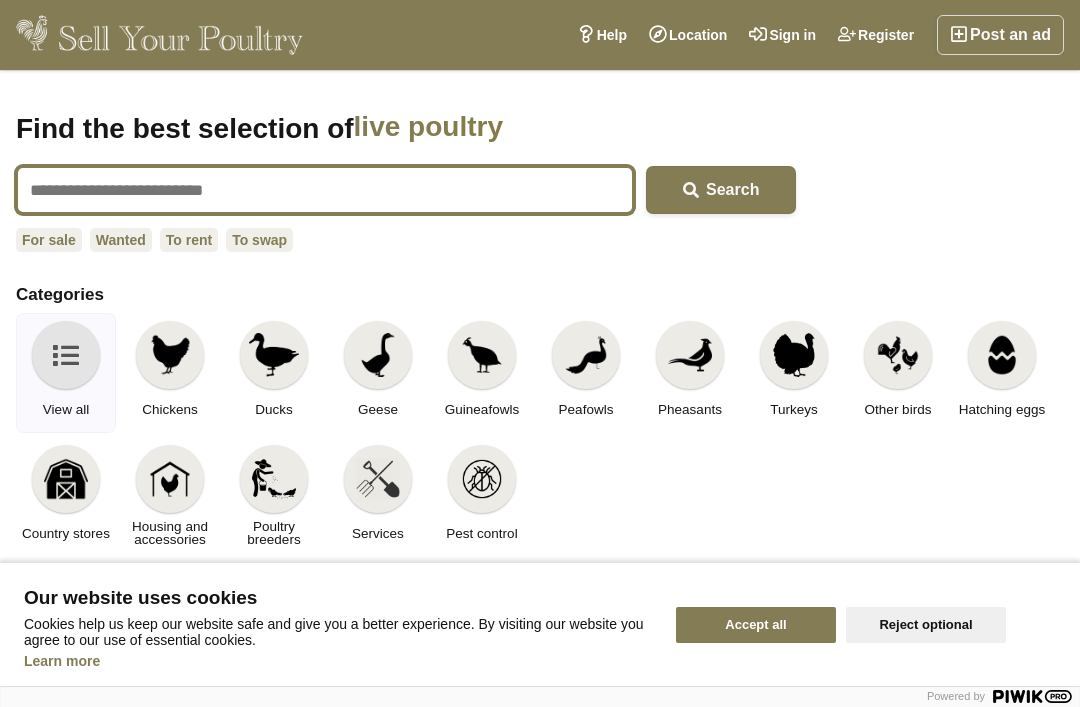 click at bounding box center (325, 190) 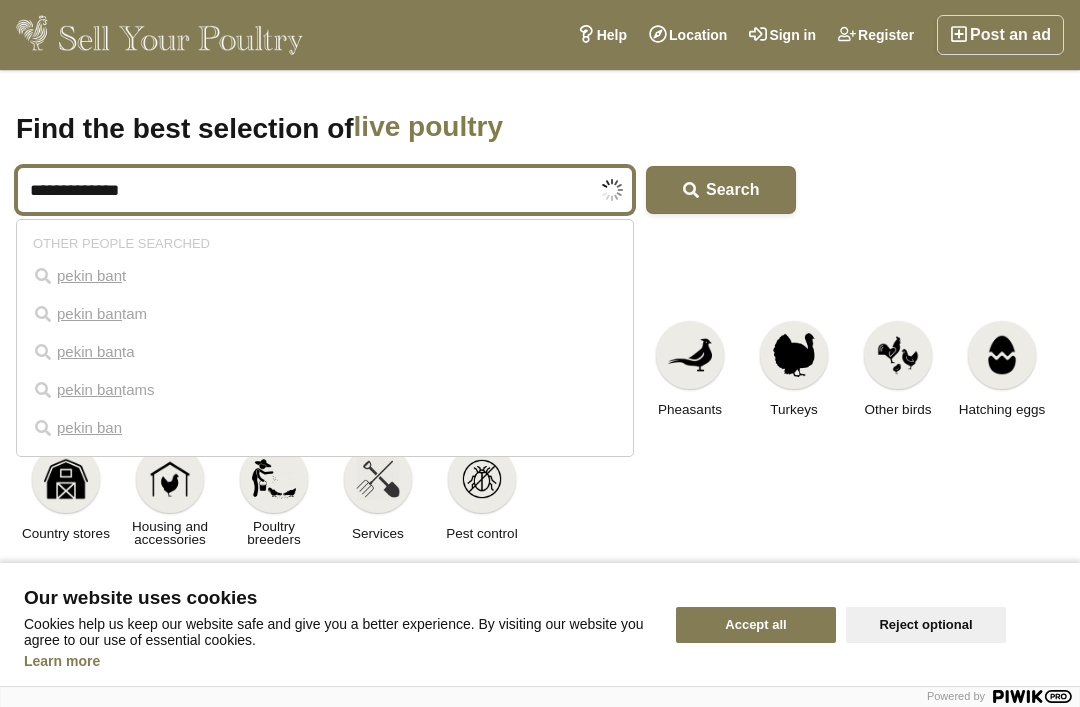 type on "**********" 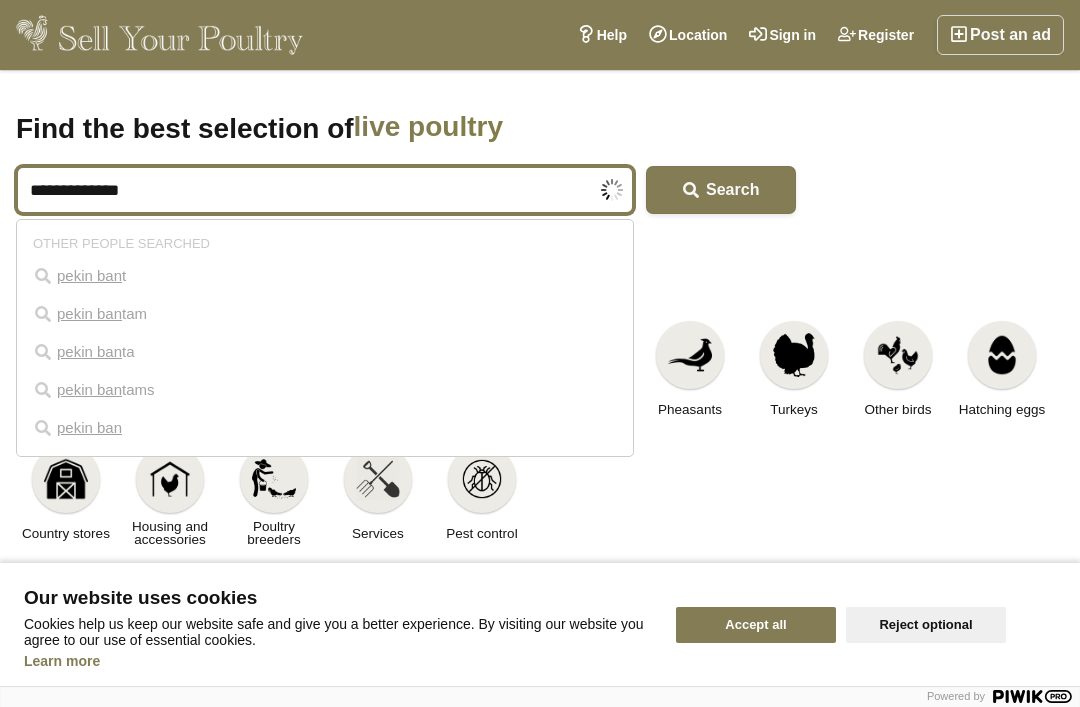 click on "Search" at bounding box center (721, 190) 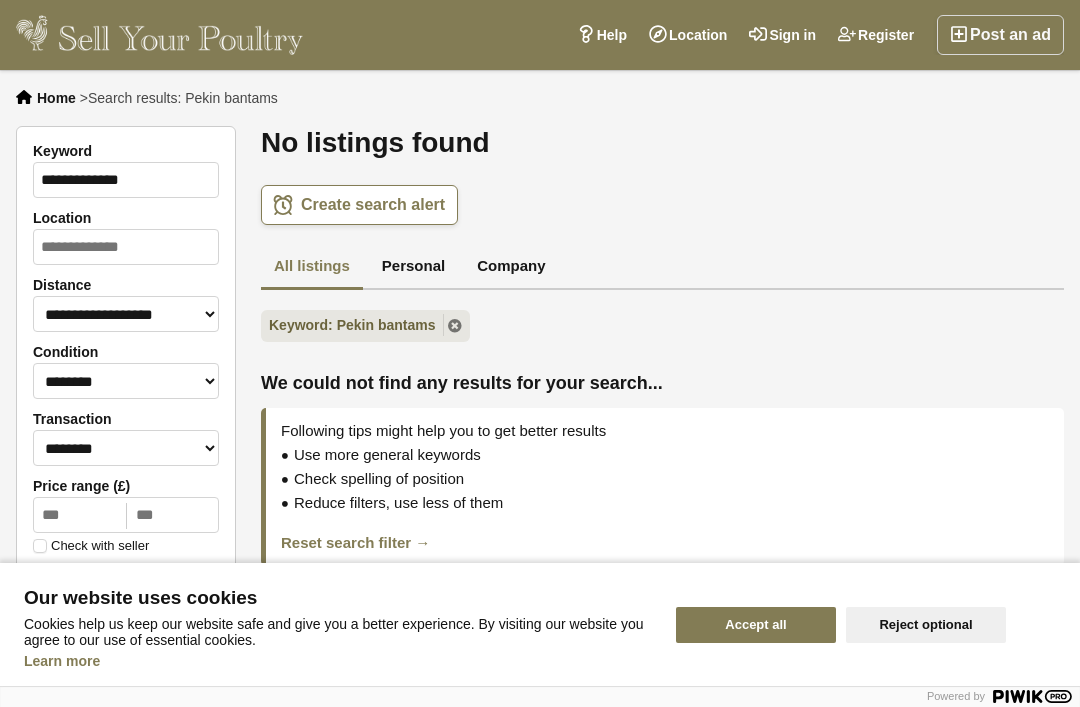 scroll, scrollTop: 0, scrollLeft: 0, axis: both 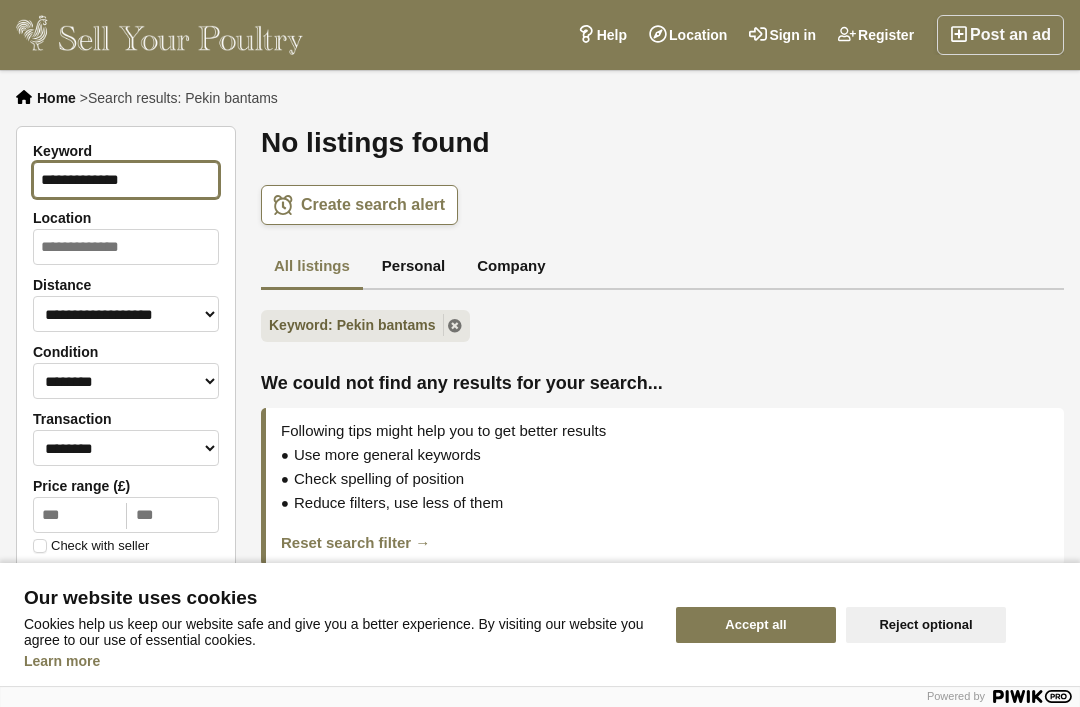 click on "**********" at bounding box center [126, 180] 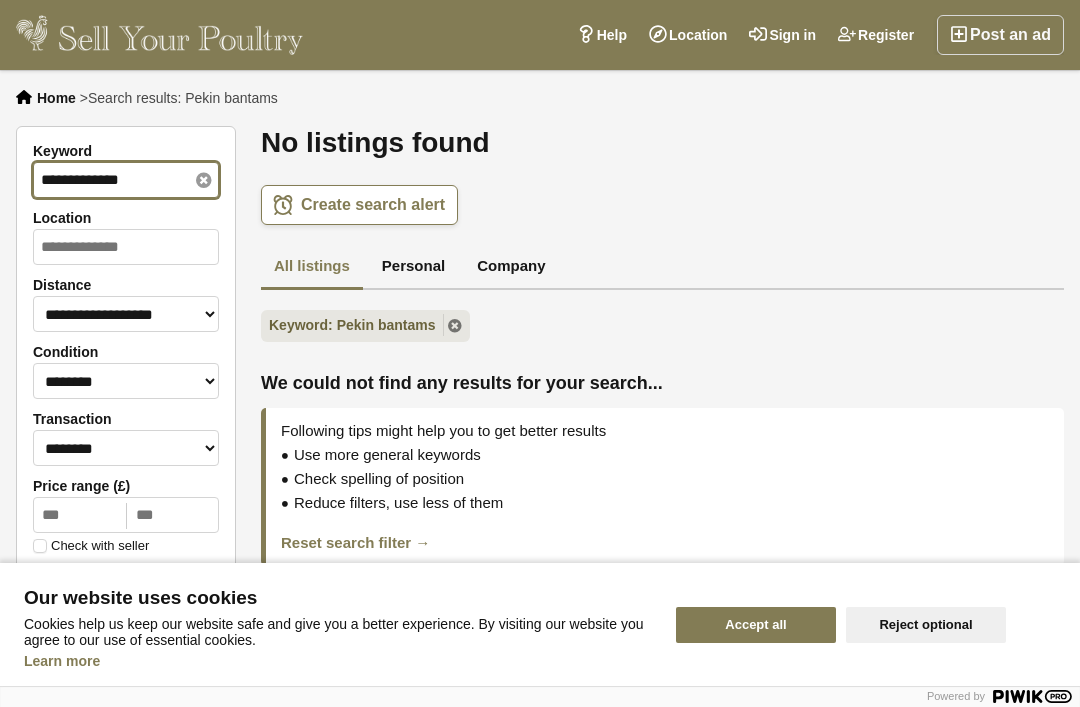 click on "**********" at bounding box center (126, 180) 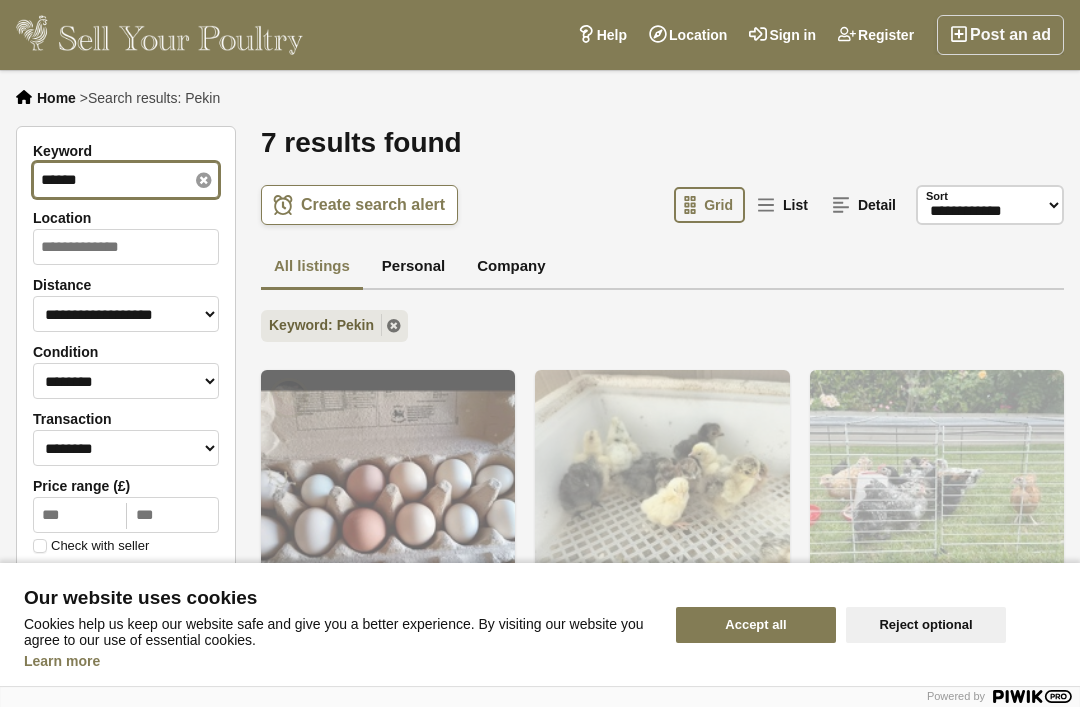 type on "*****" 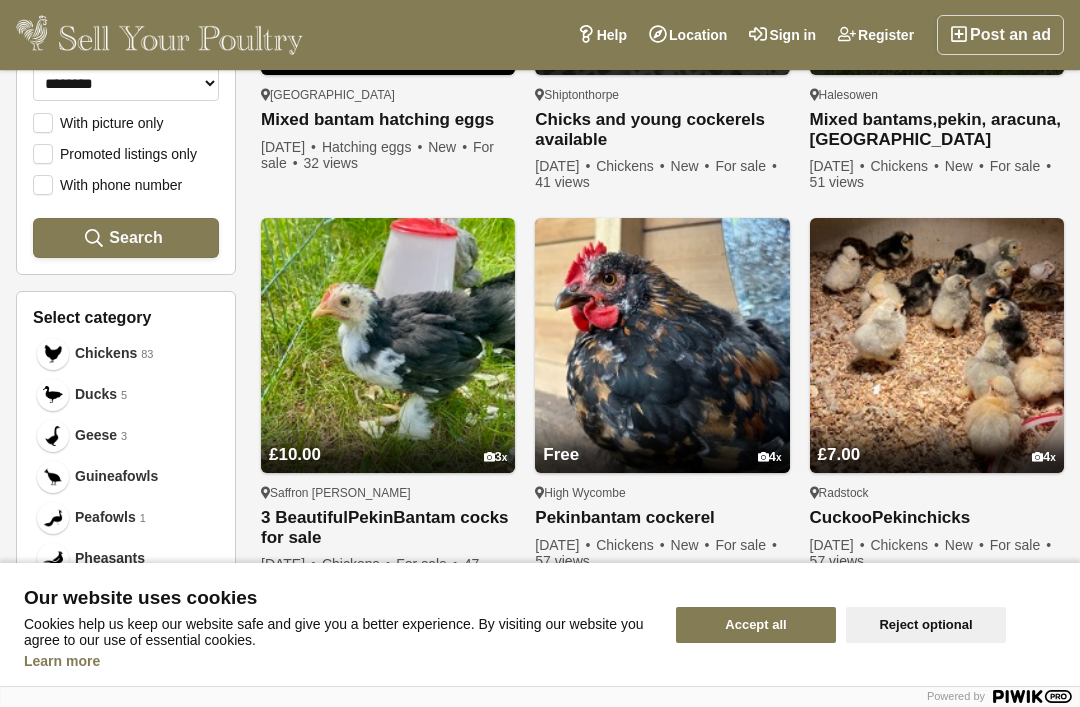 scroll, scrollTop: 533, scrollLeft: 0, axis: vertical 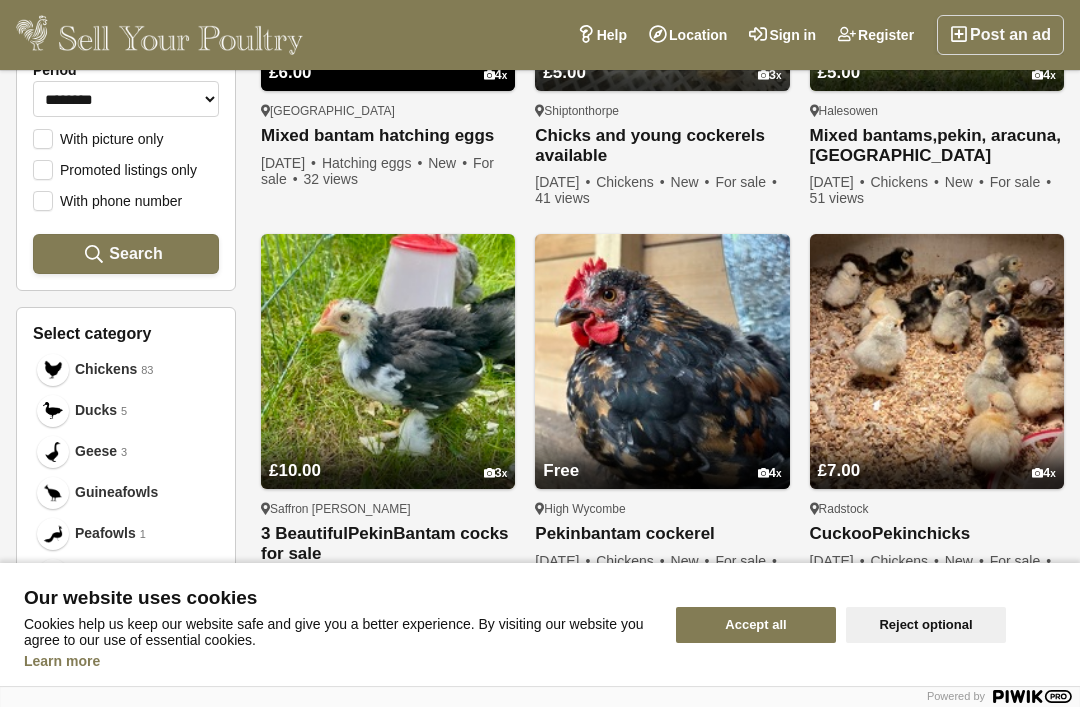 click on "Chickens" at bounding box center (106, 369) 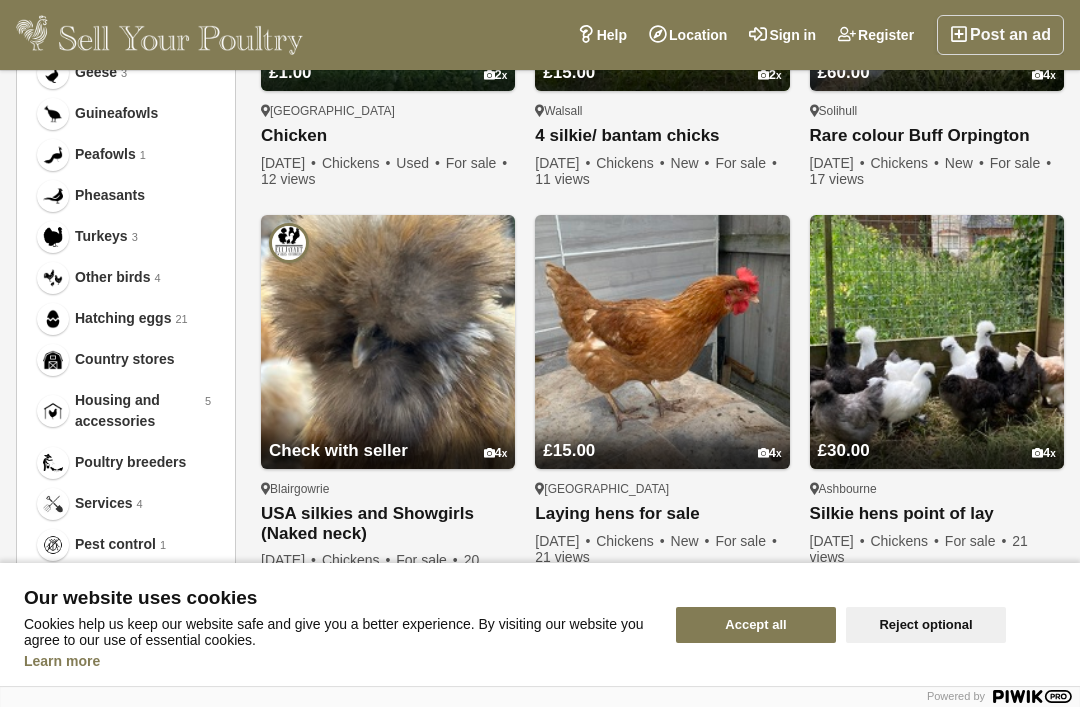 scroll, scrollTop: 911, scrollLeft: 0, axis: vertical 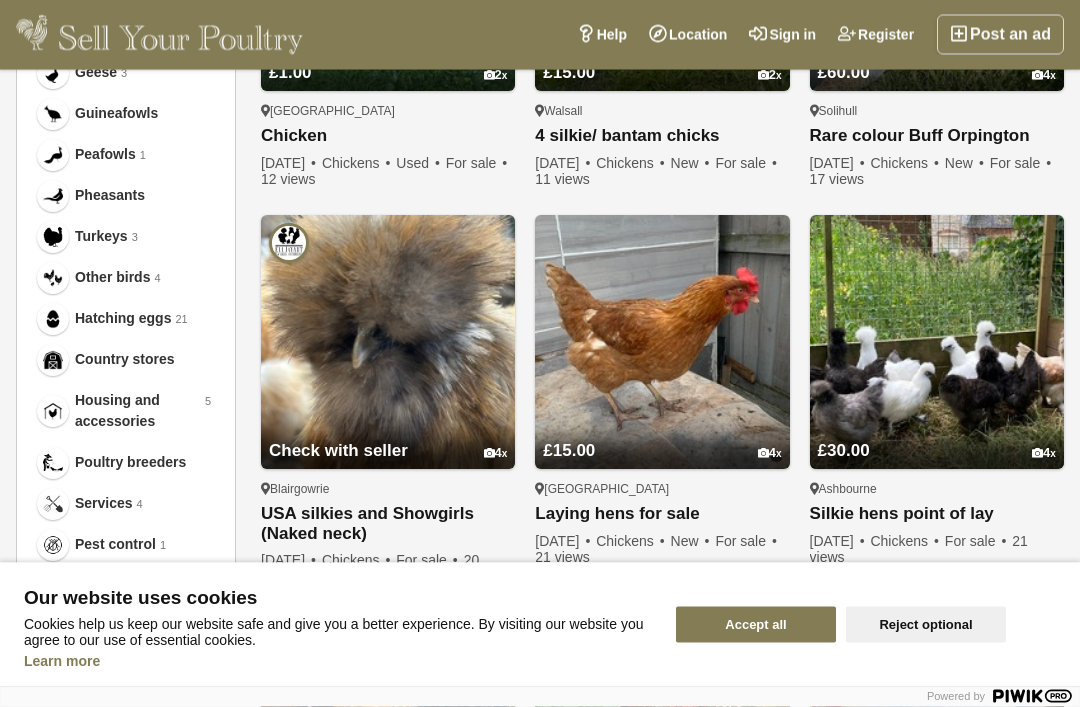 click on "Turkeys
3" at bounding box center (126, 237) 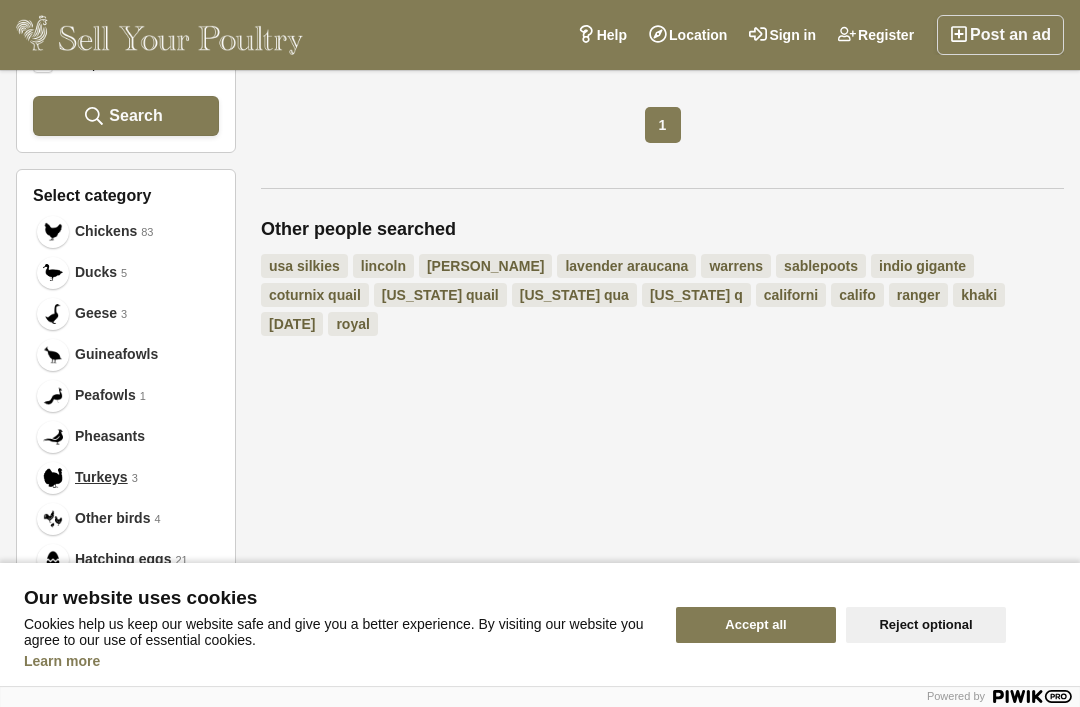 scroll, scrollTop: 671, scrollLeft: 0, axis: vertical 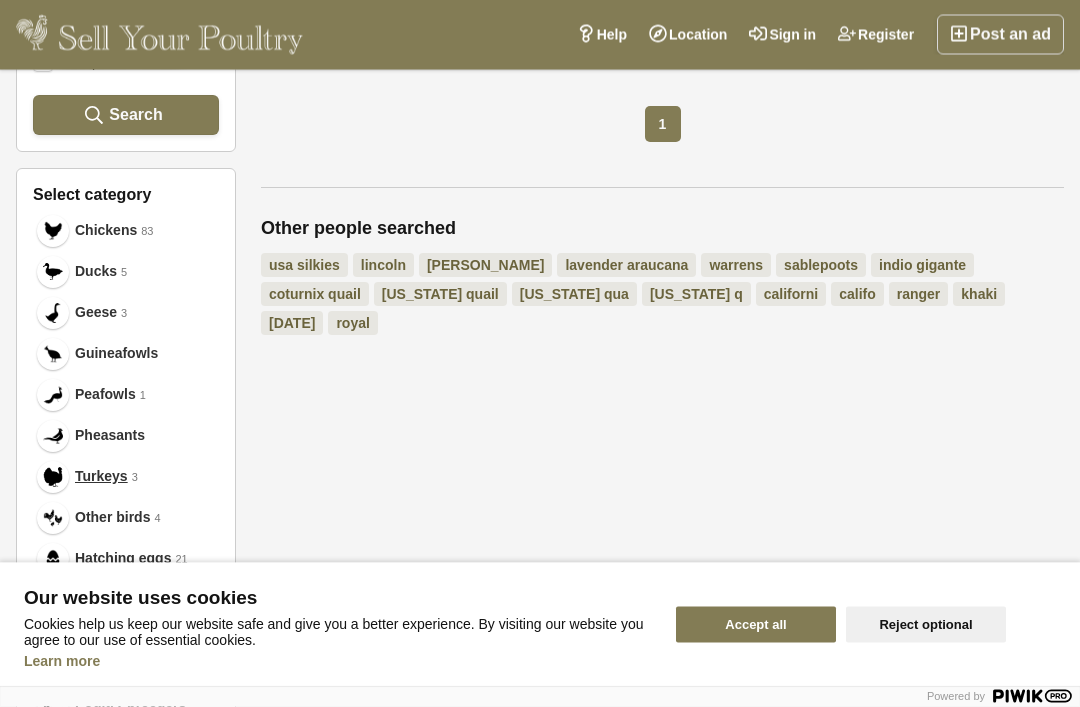 click on "Geese
3" at bounding box center (126, 313) 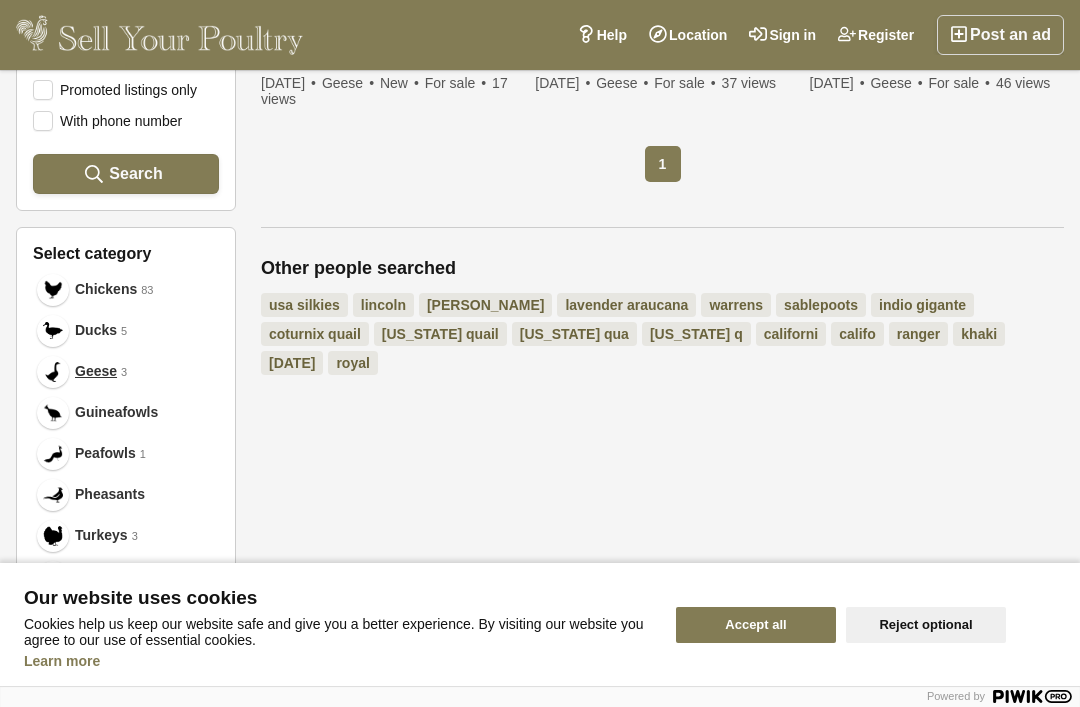 scroll, scrollTop: 614, scrollLeft: 0, axis: vertical 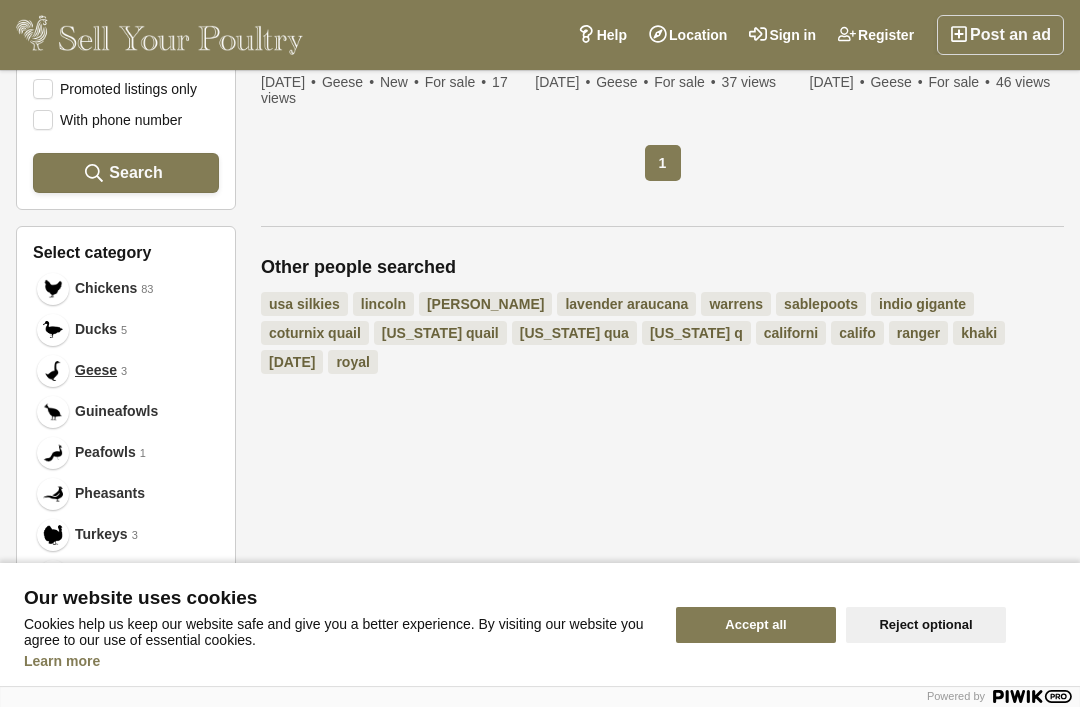 click on "Peafowls" at bounding box center [105, 452] 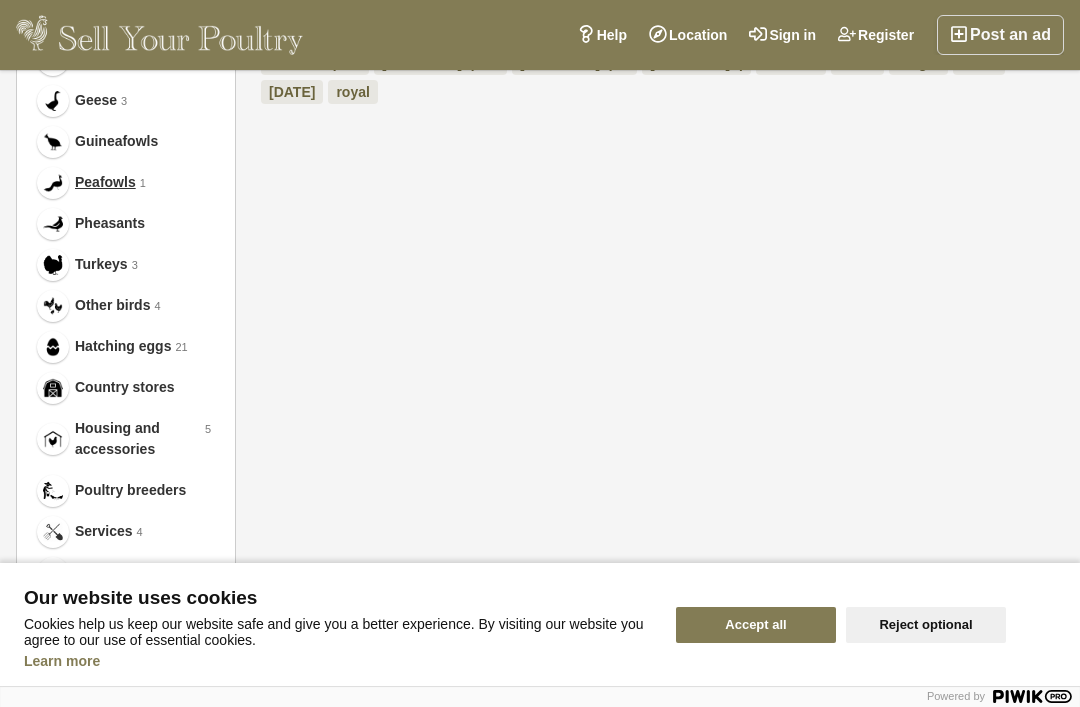 scroll, scrollTop: 887, scrollLeft: 0, axis: vertical 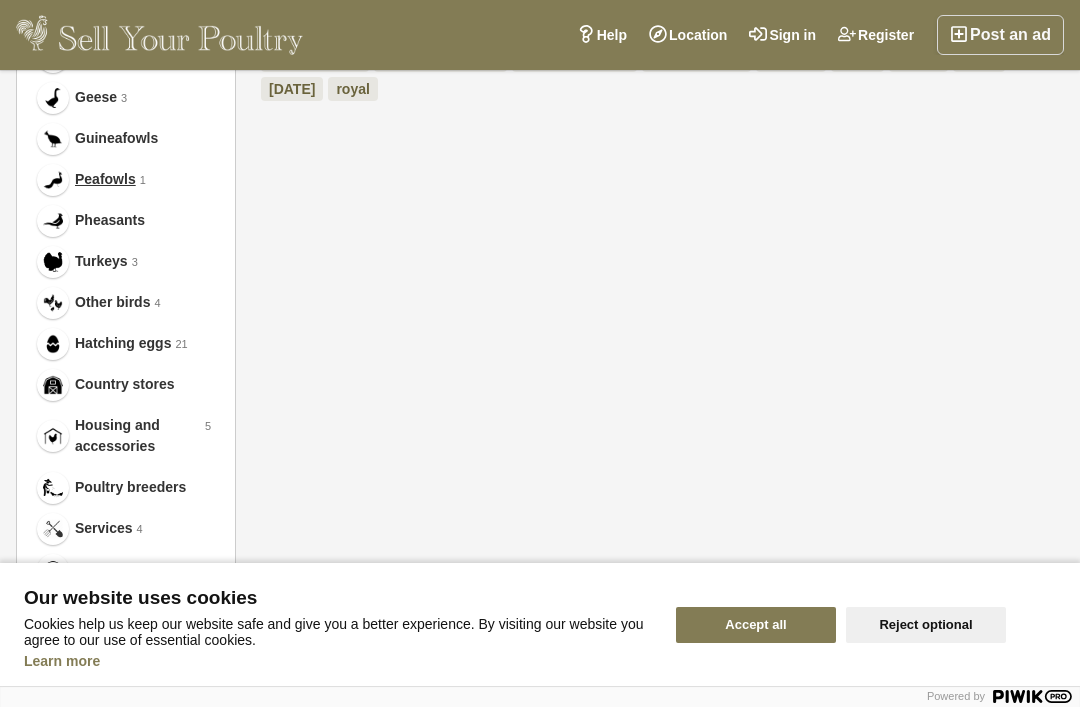 click on "Poultry breeders" at bounding box center [130, 487] 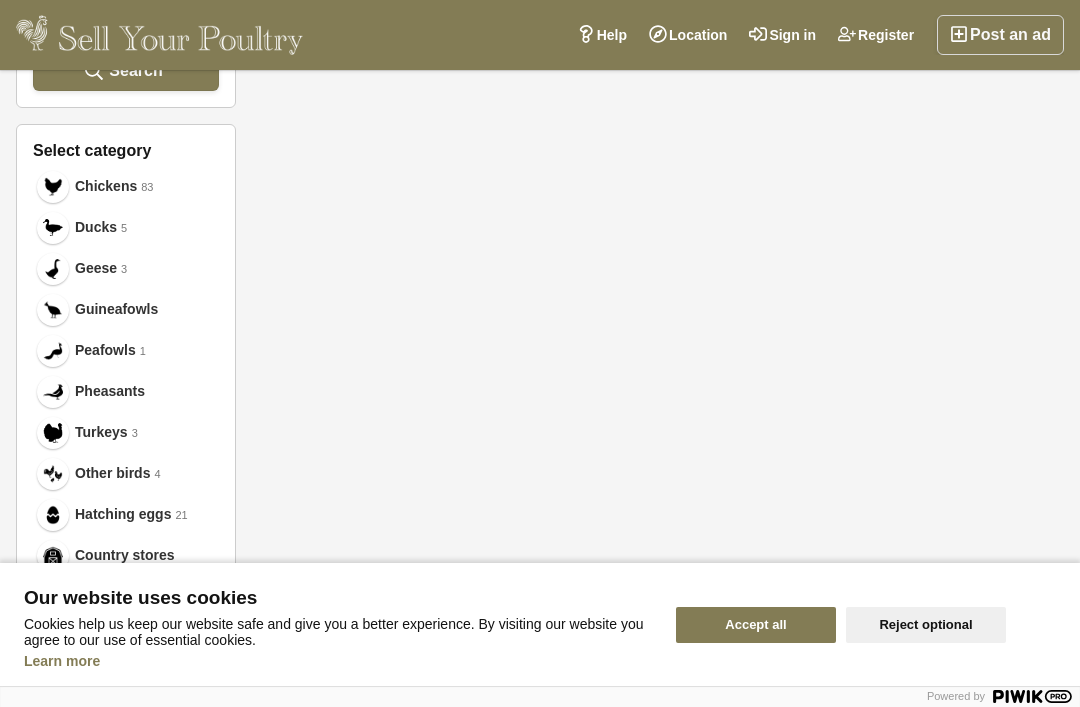 scroll, scrollTop: 740, scrollLeft: 0, axis: vertical 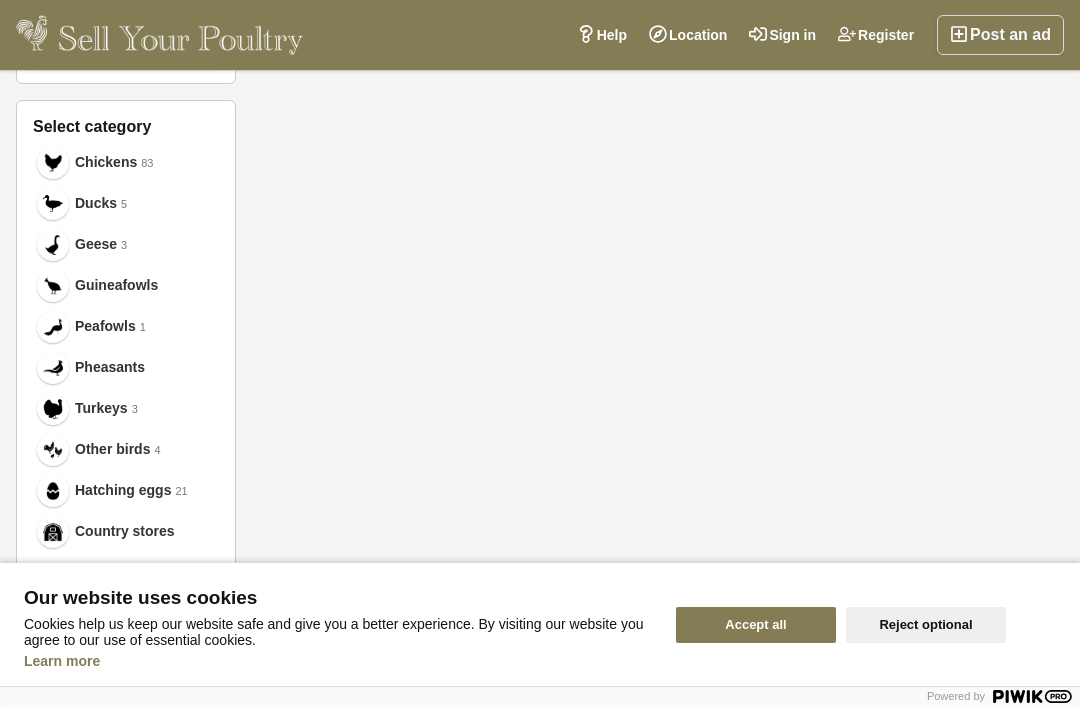 click on "Hatching eggs
21" at bounding box center (126, 490) 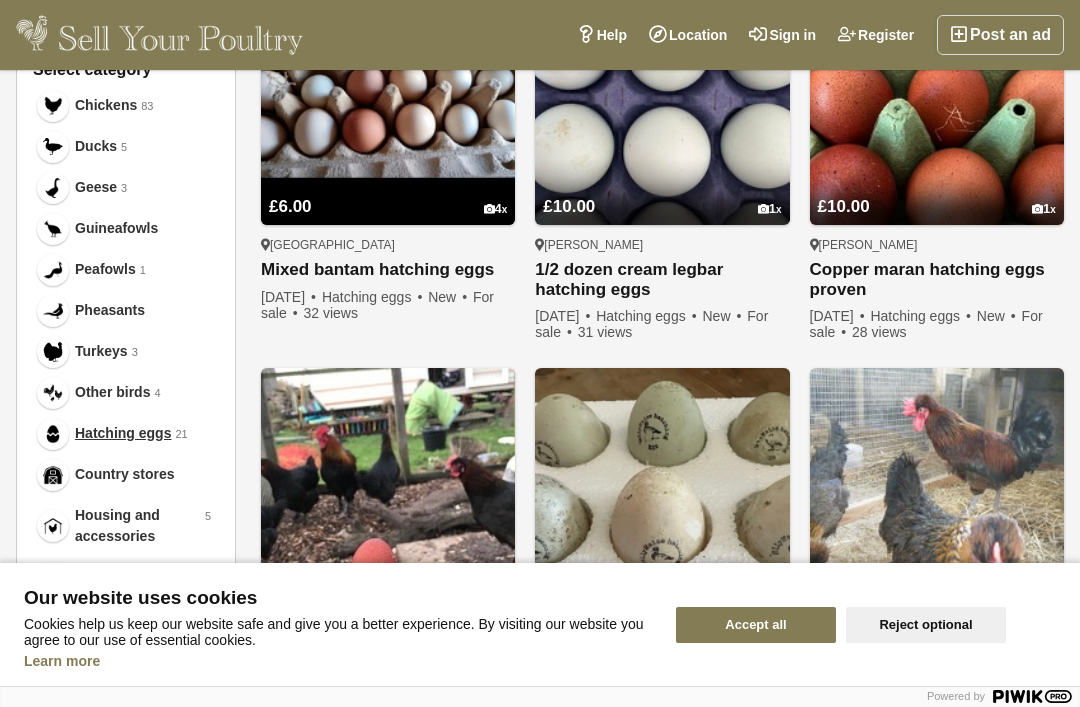 scroll, scrollTop: 795, scrollLeft: 0, axis: vertical 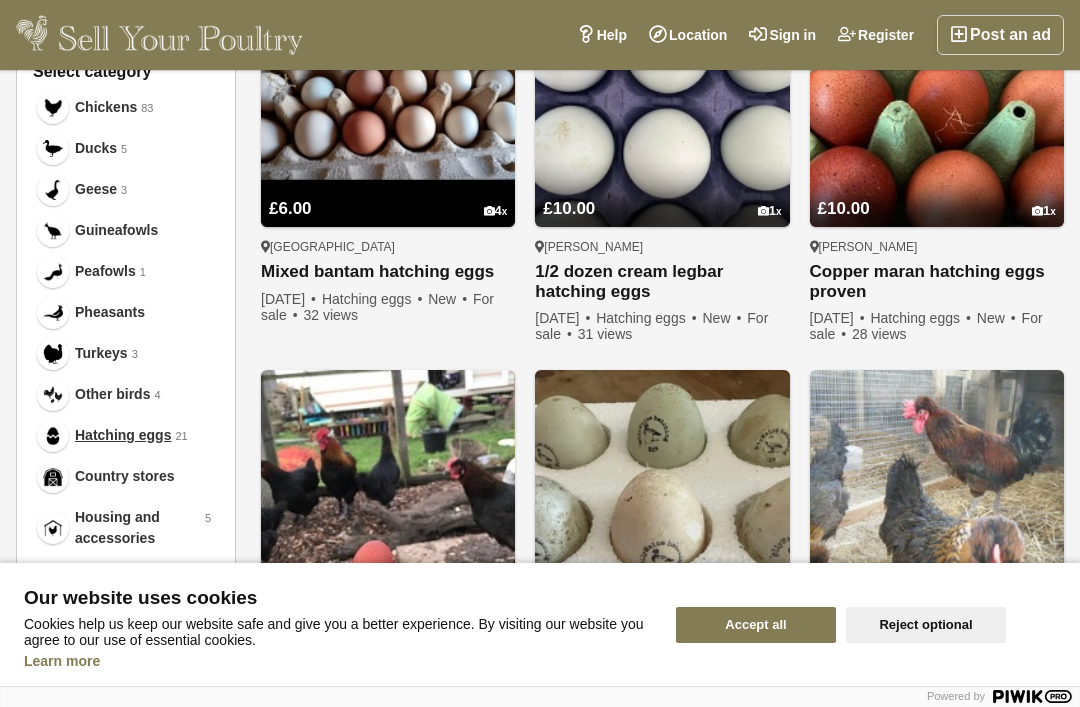 click on "Register" at bounding box center [876, 35] 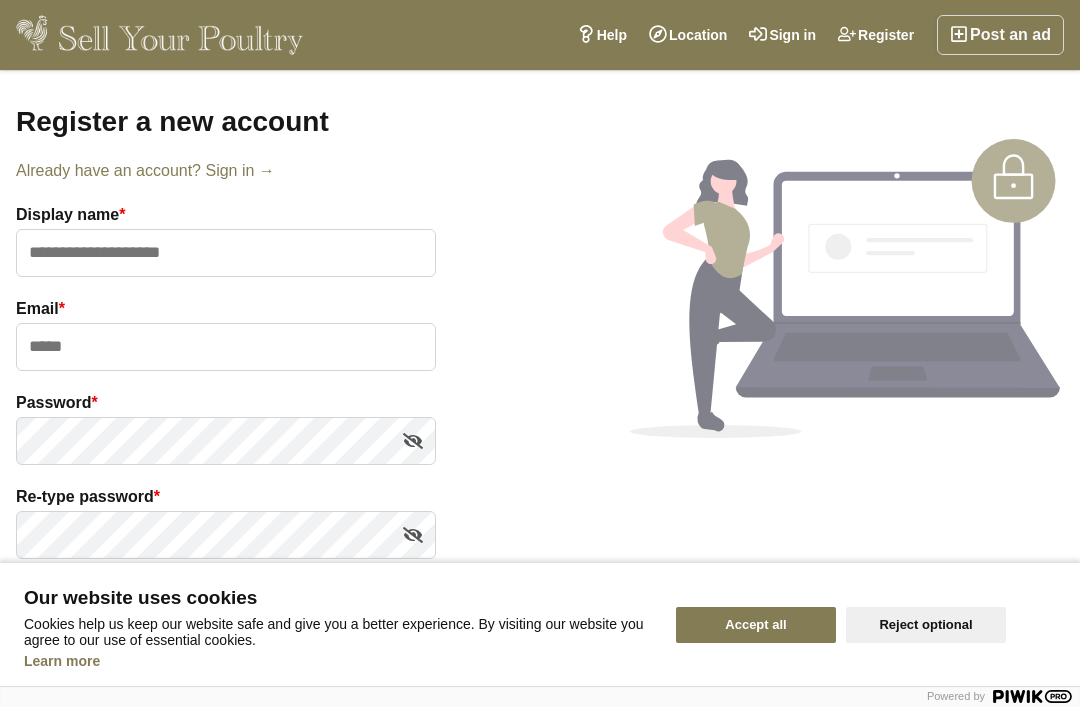 scroll, scrollTop: 0, scrollLeft: 0, axis: both 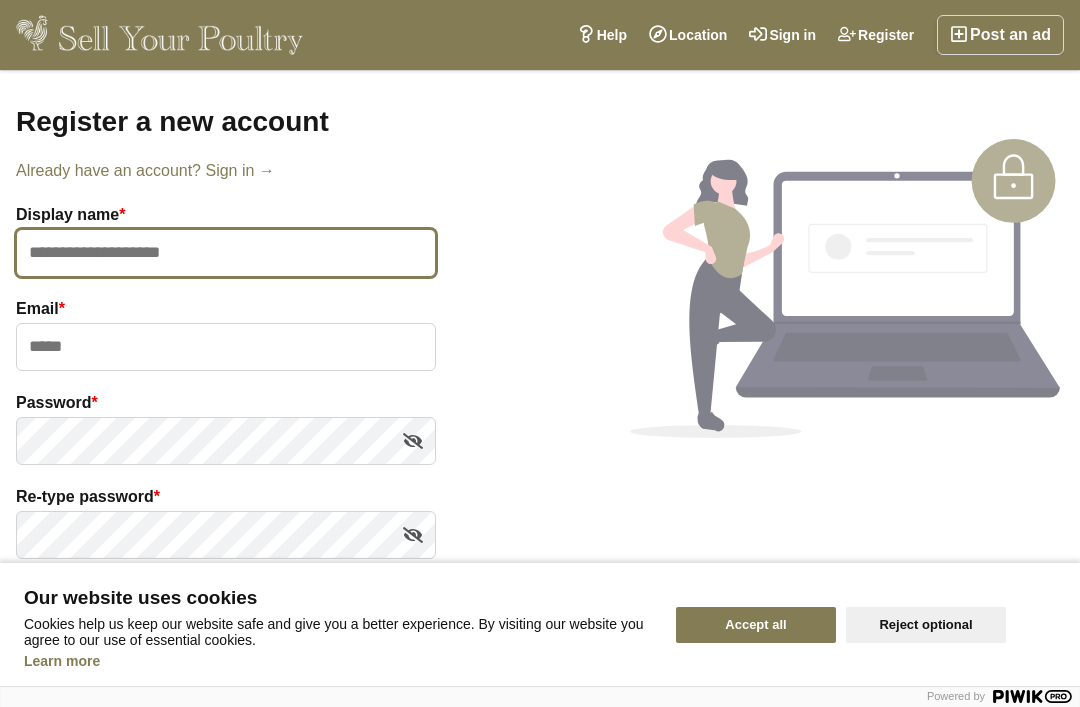click at bounding box center [226, 253] 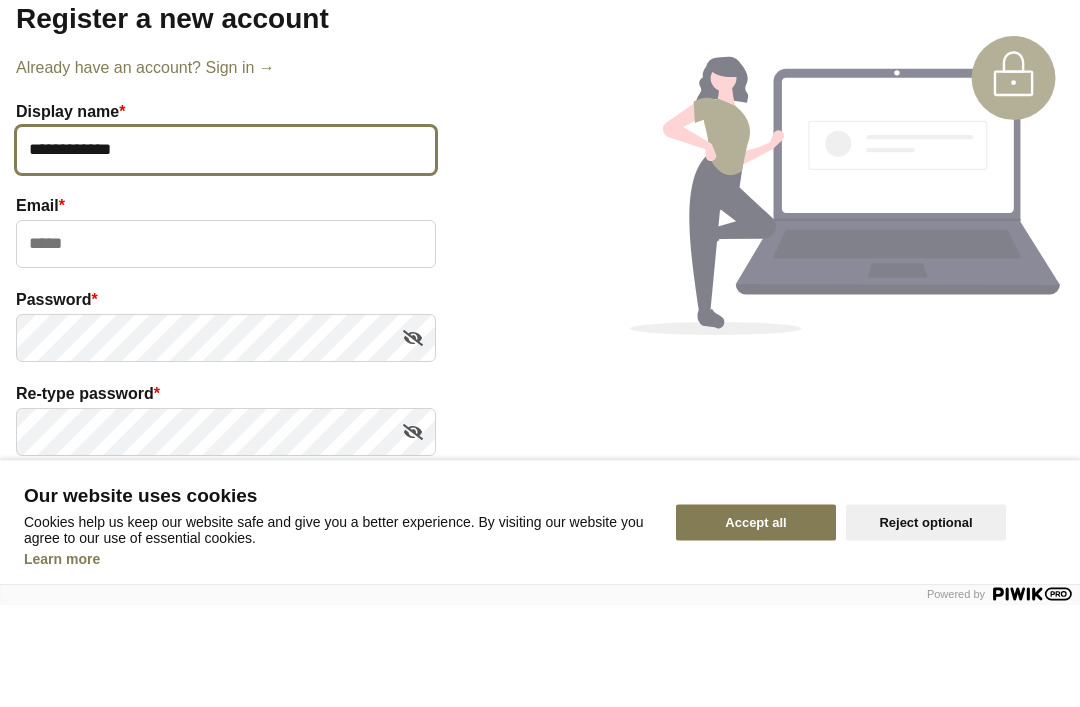 type on "**********" 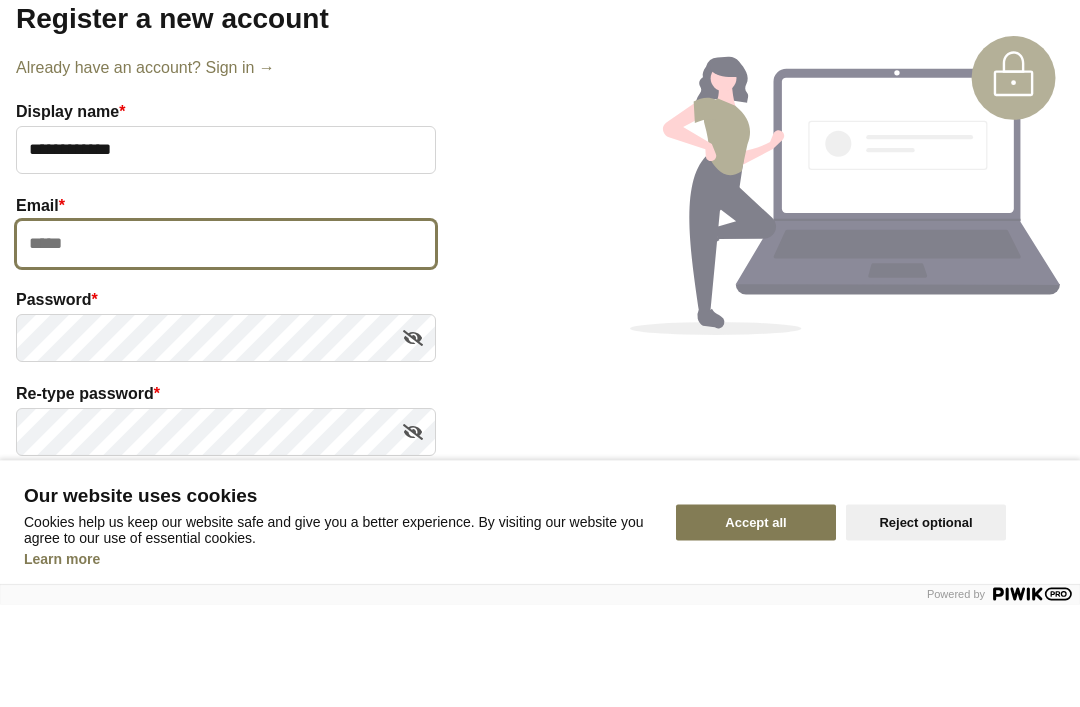 click at bounding box center [226, 347] 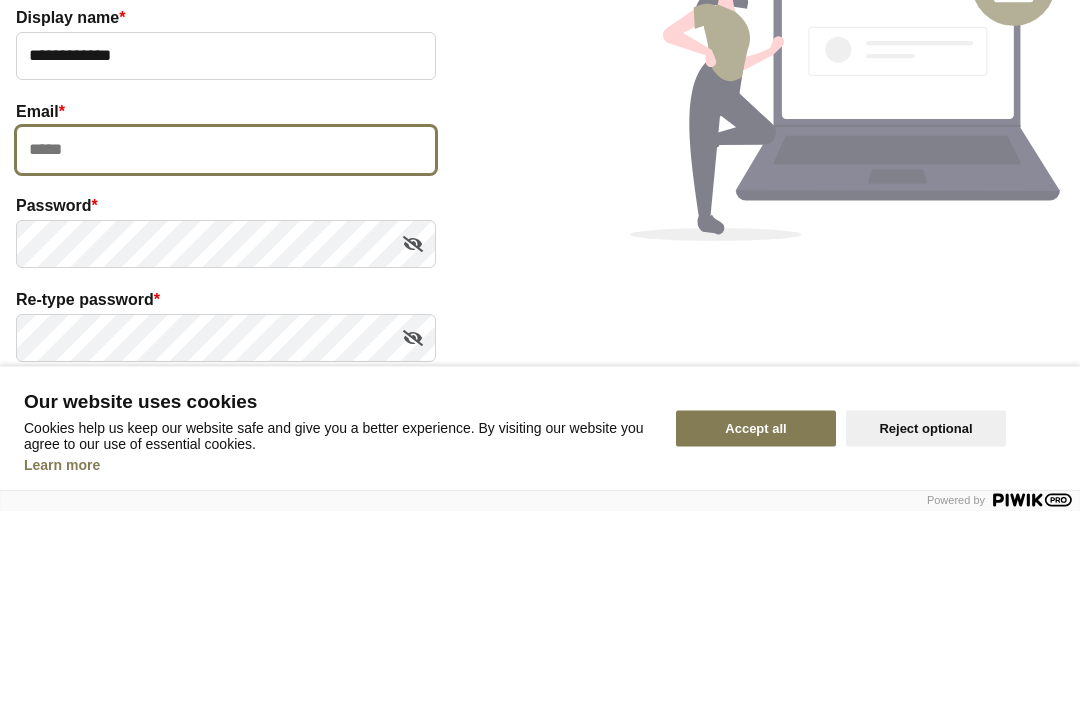 type on "**********" 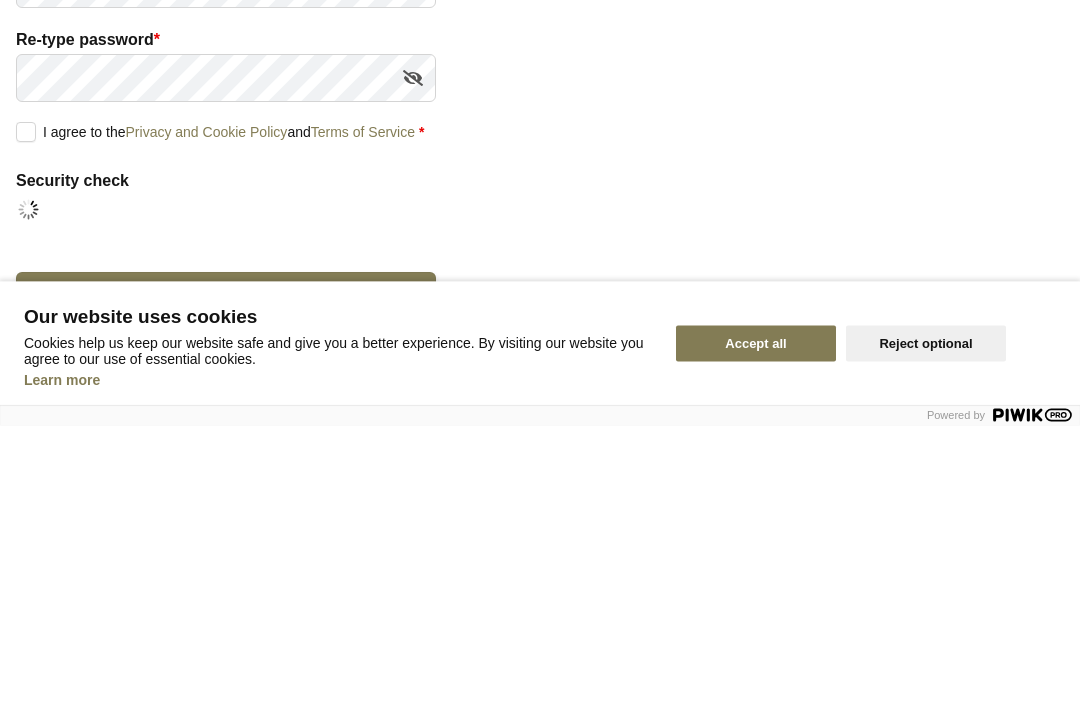 scroll, scrollTop: 189, scrollLeft: 0, axis: vertical 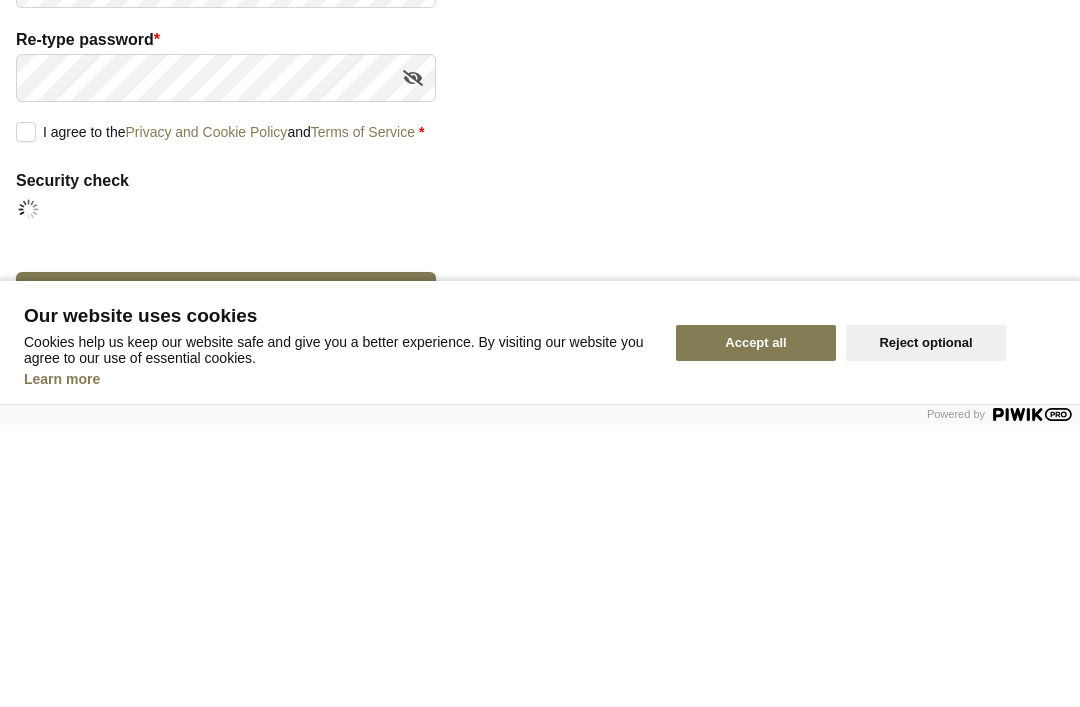 click on "Accept all" at bounding box center (756, 625) 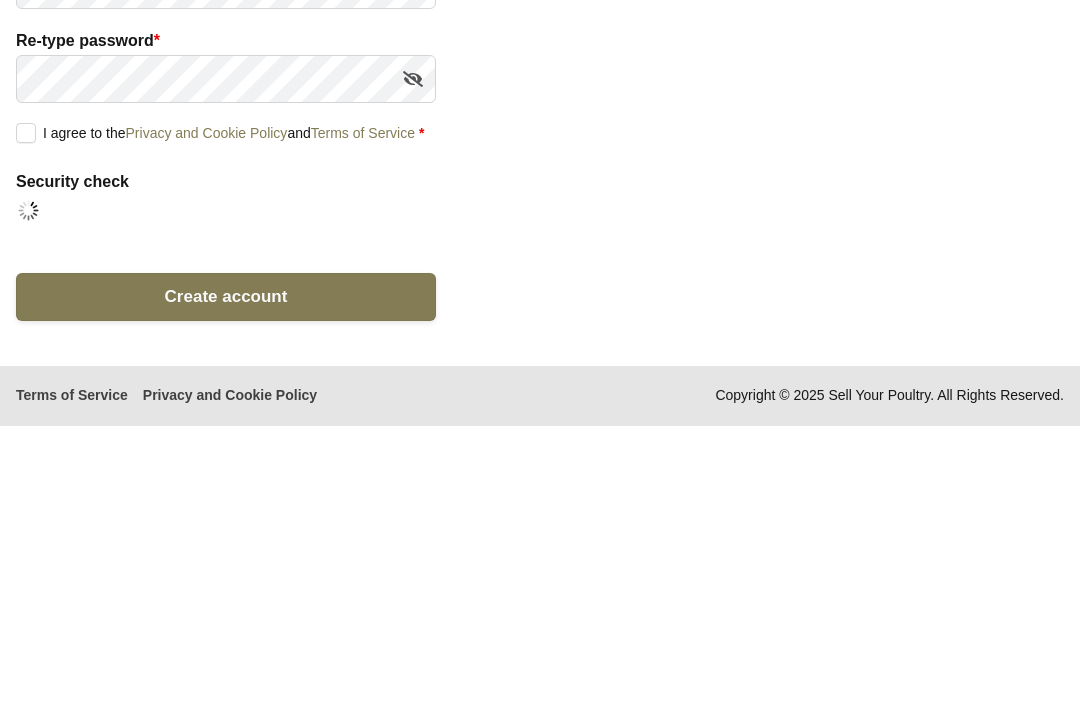 scroll, scrollTop: 189, scrollLeft: 0, axis: vertical 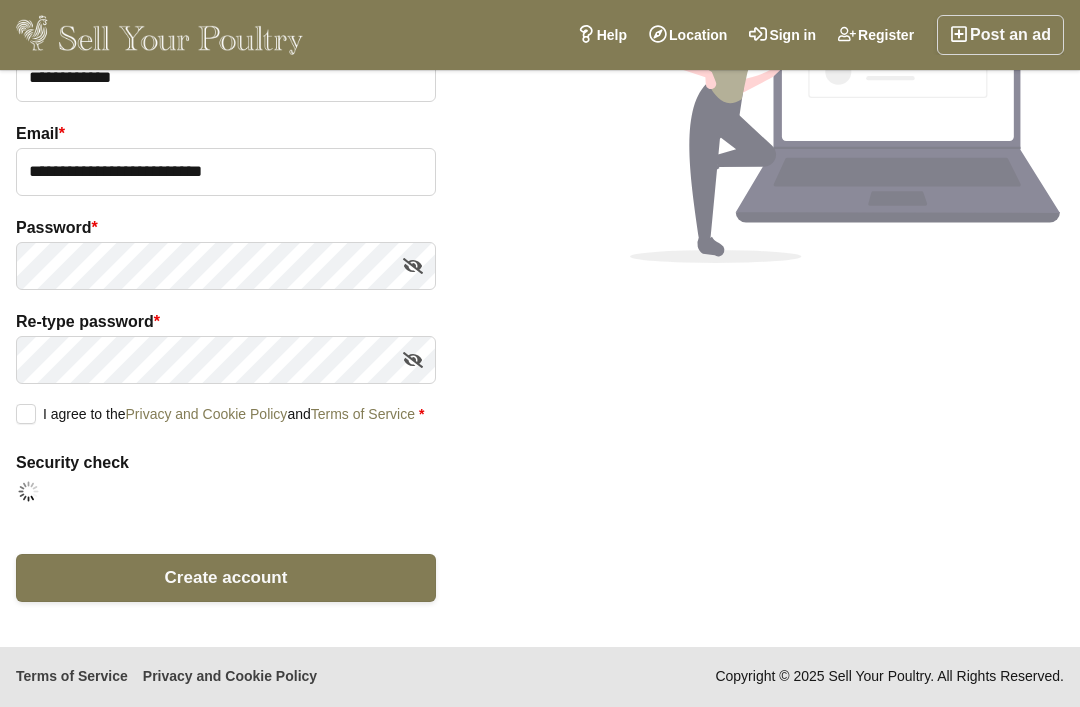 click on "Terms of Service" at bounding box center (363, 414) 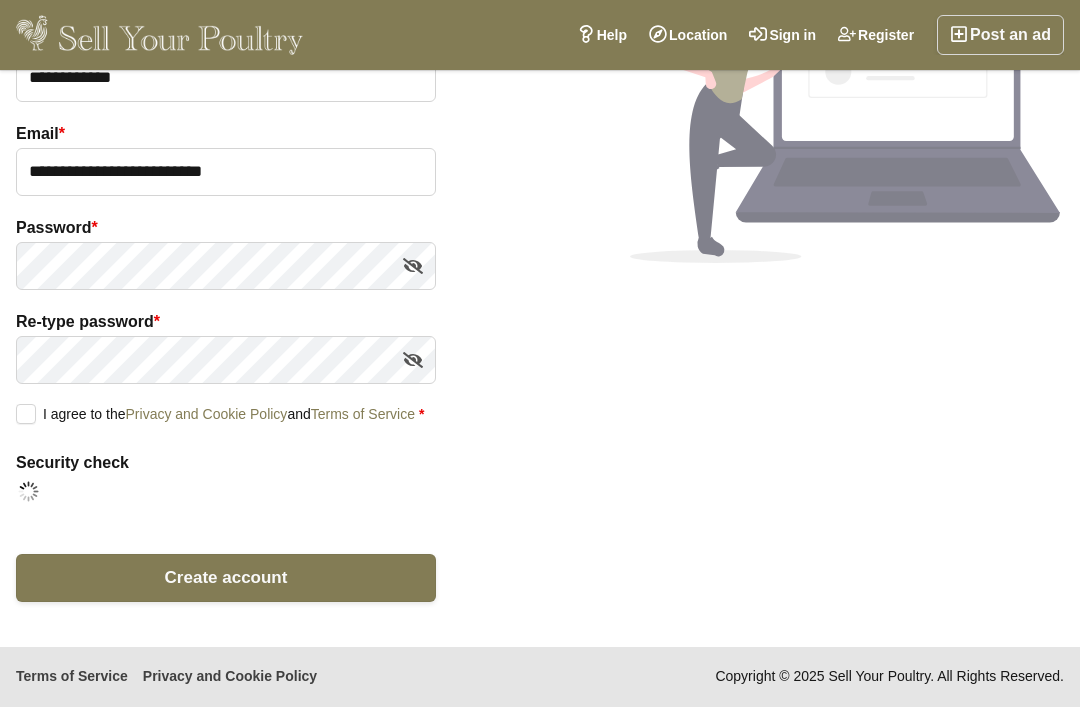 click on "I agree to the  Privacy and Cookie Policy  and  Terms of Service   *" at bounding box center (220, 413) 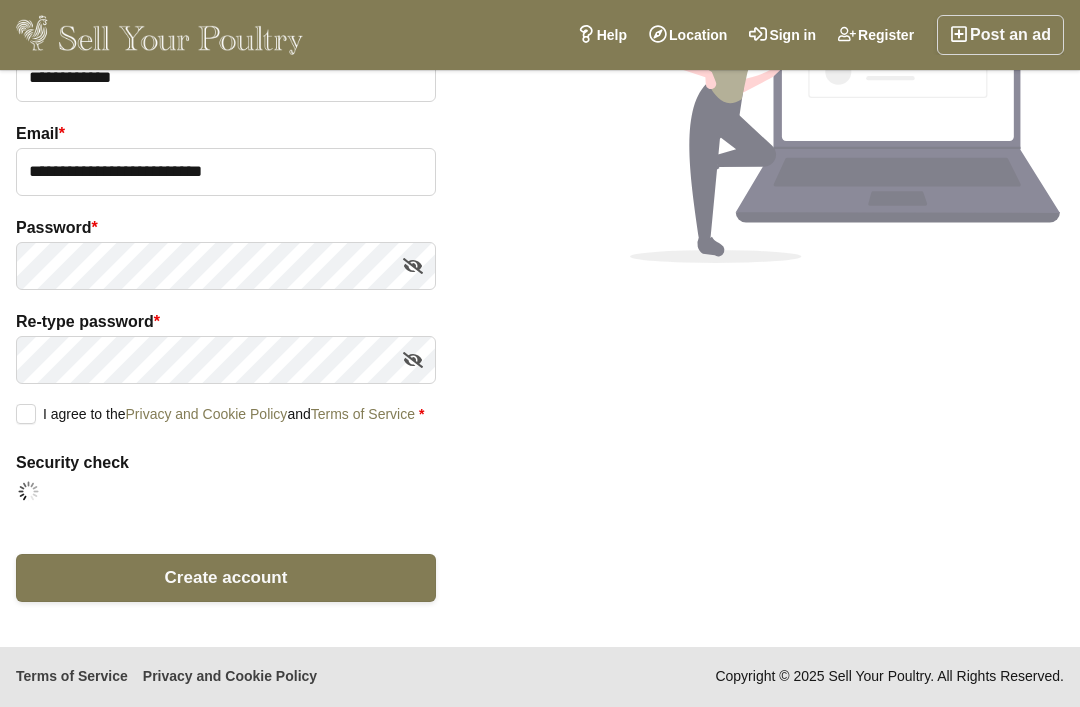 click on "Create account" at bounding box center [226, 578] 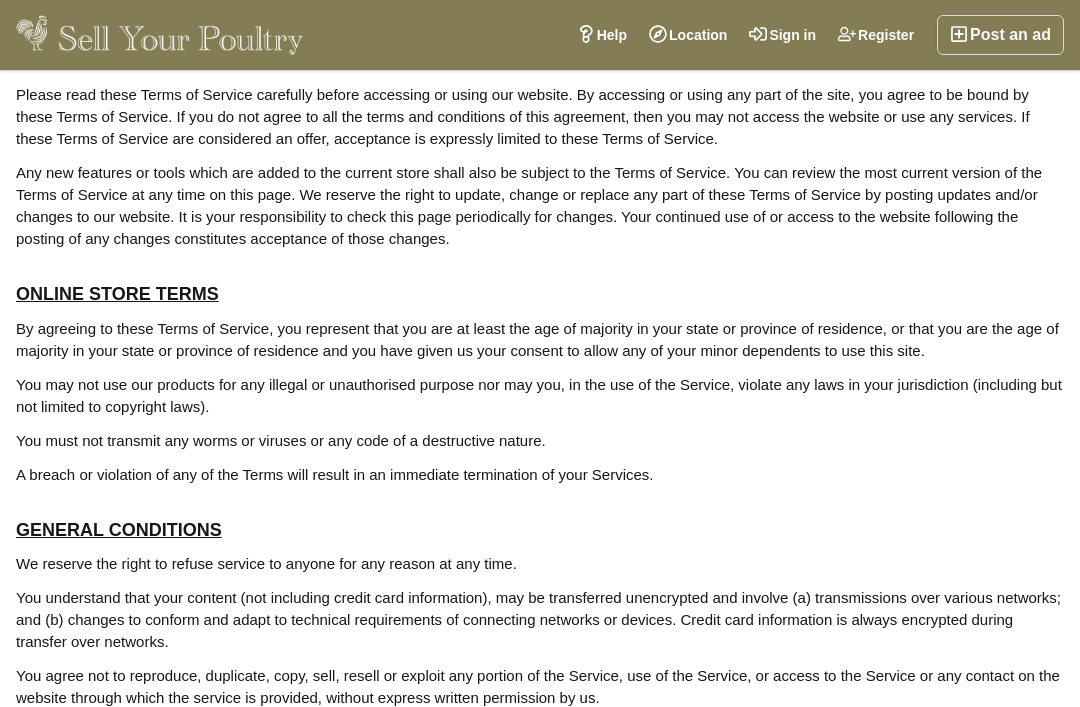 scroll, scrollTop: 251, scrollLeft: 0, axis: vertical 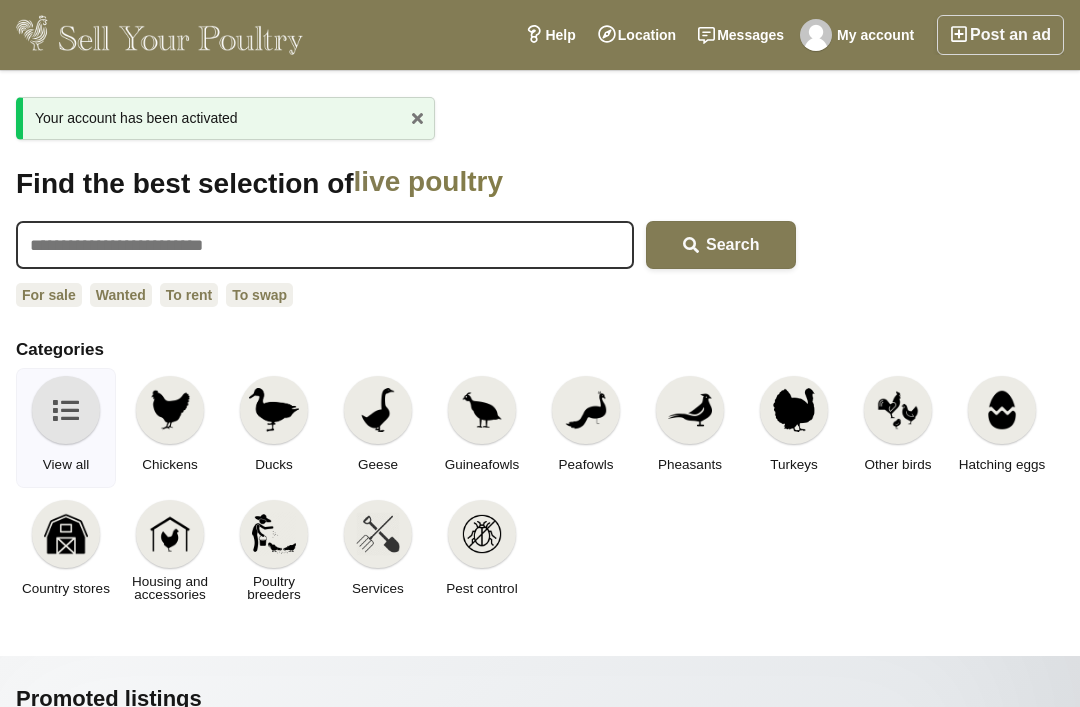 click on "Post an ad" at bounding box center [1000, 35] 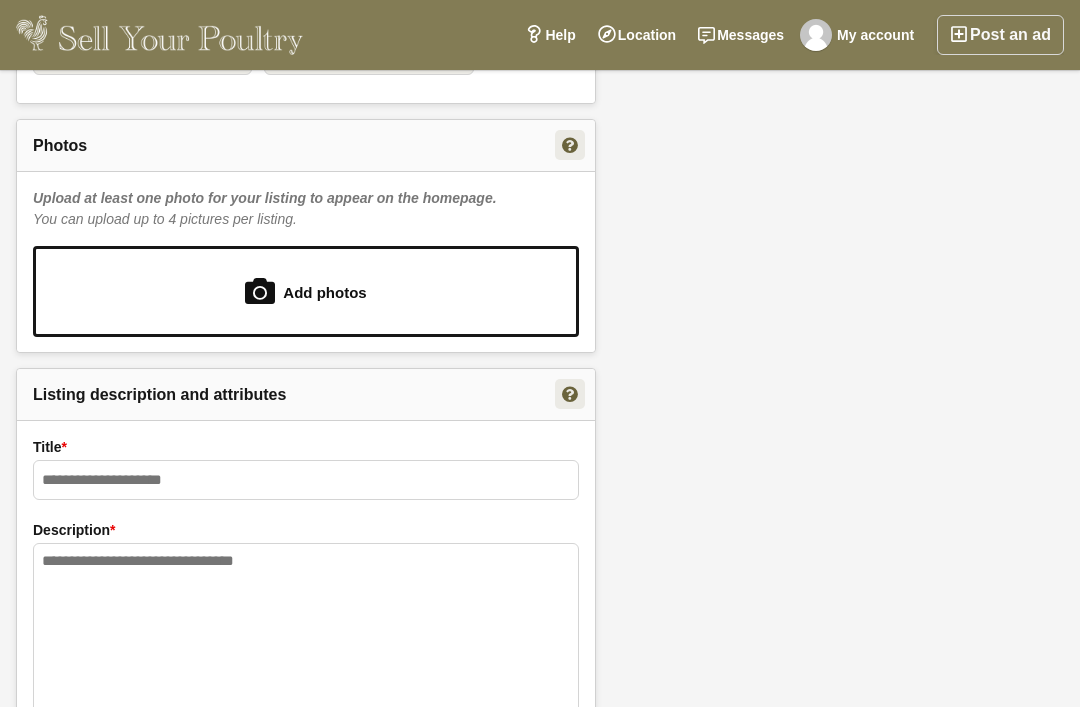 scroll, scrollTop: 1034, scrollLeft: 0, axis: vertical 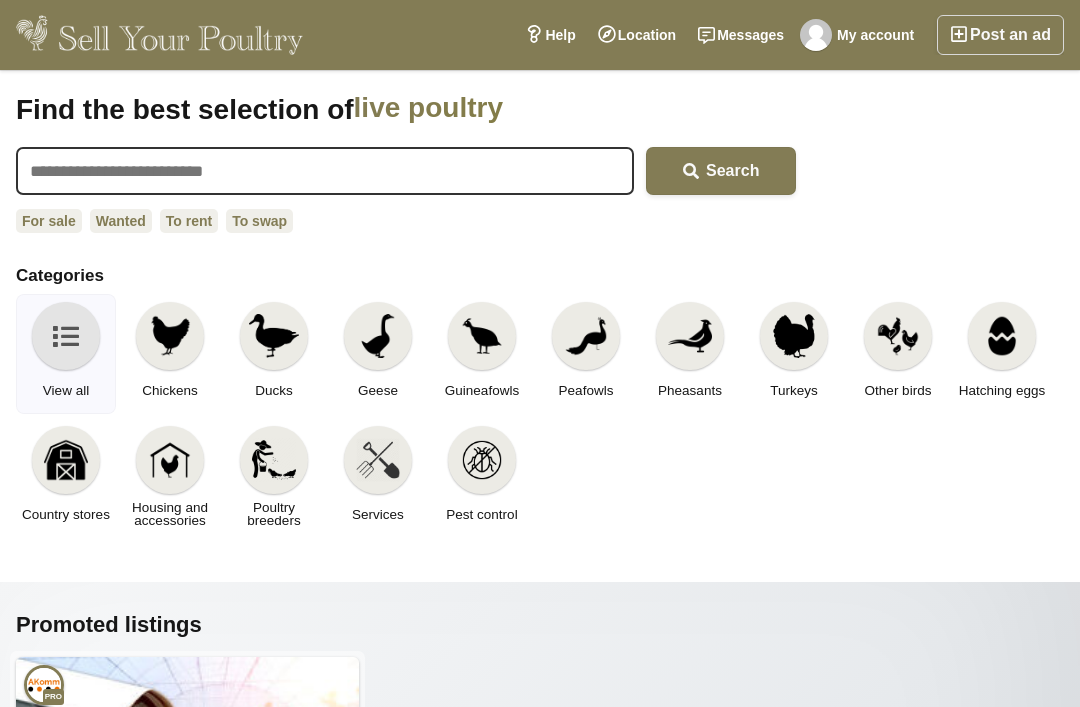 click on "For sale" at bounding box center (49, 221) 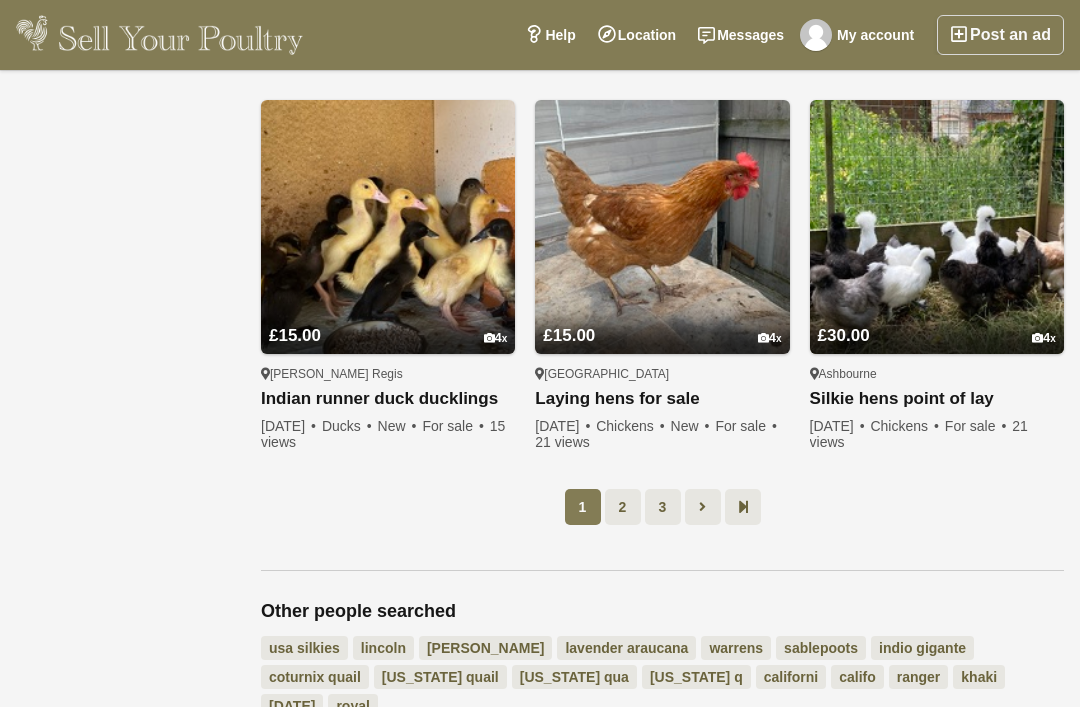 scroll, scrollTop: 1730, scrollLeft: 0, axis: vertical 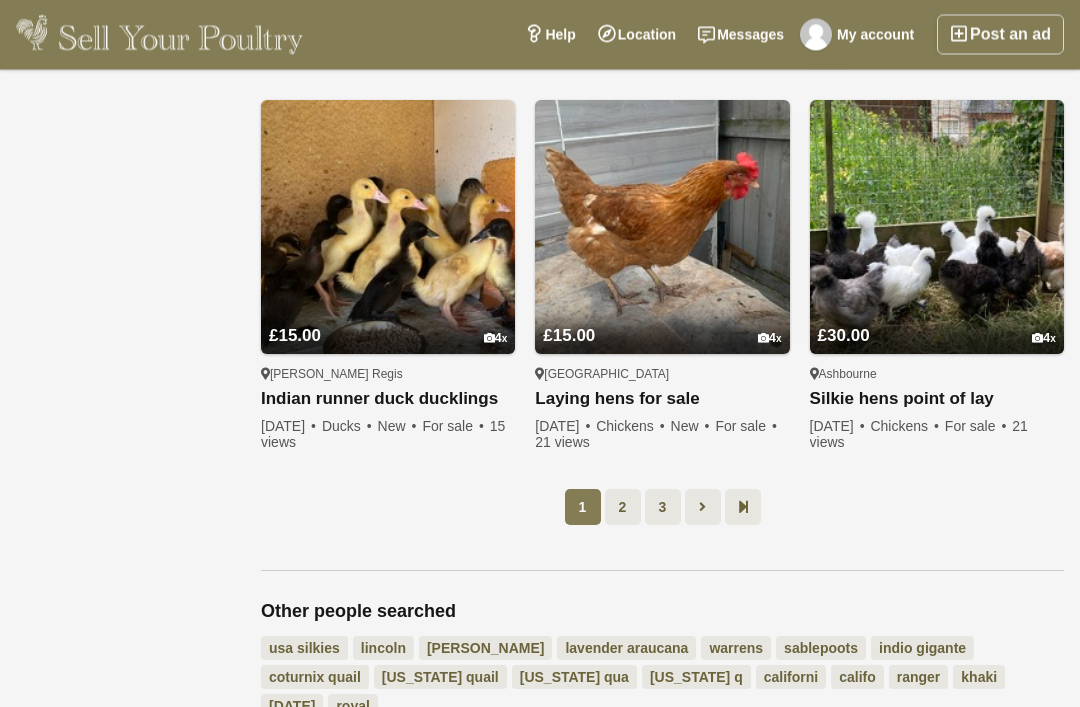 click at bounding box center [743, 508] 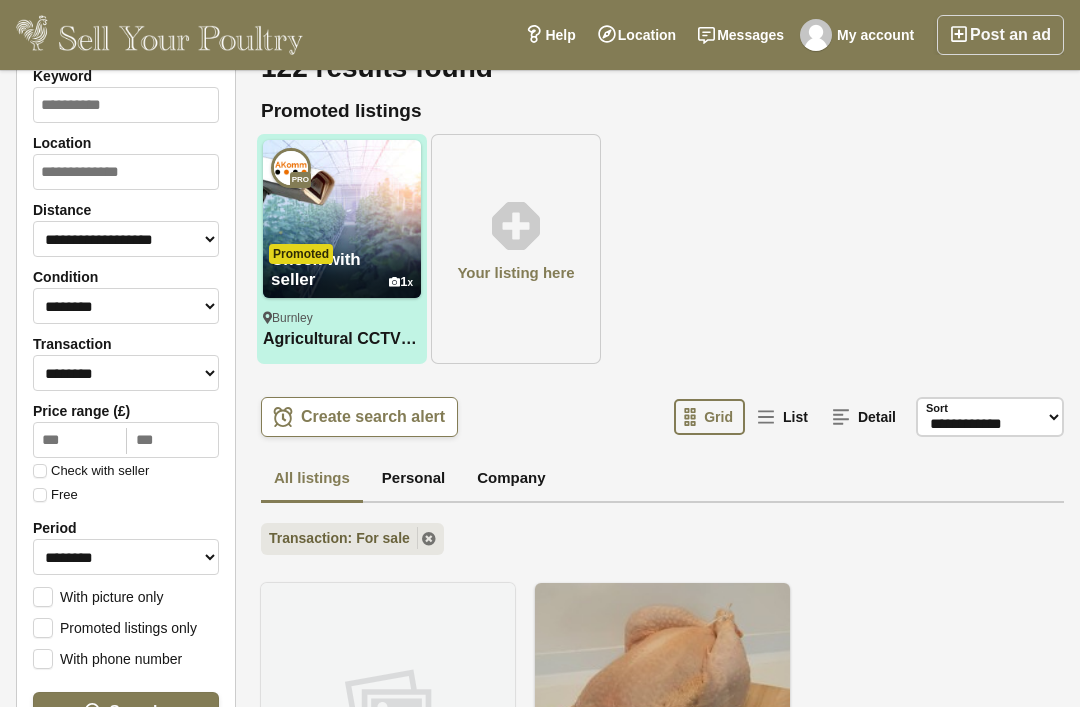 scroll, scrollTop: 187, scrollLeft: 0, axis: vertical 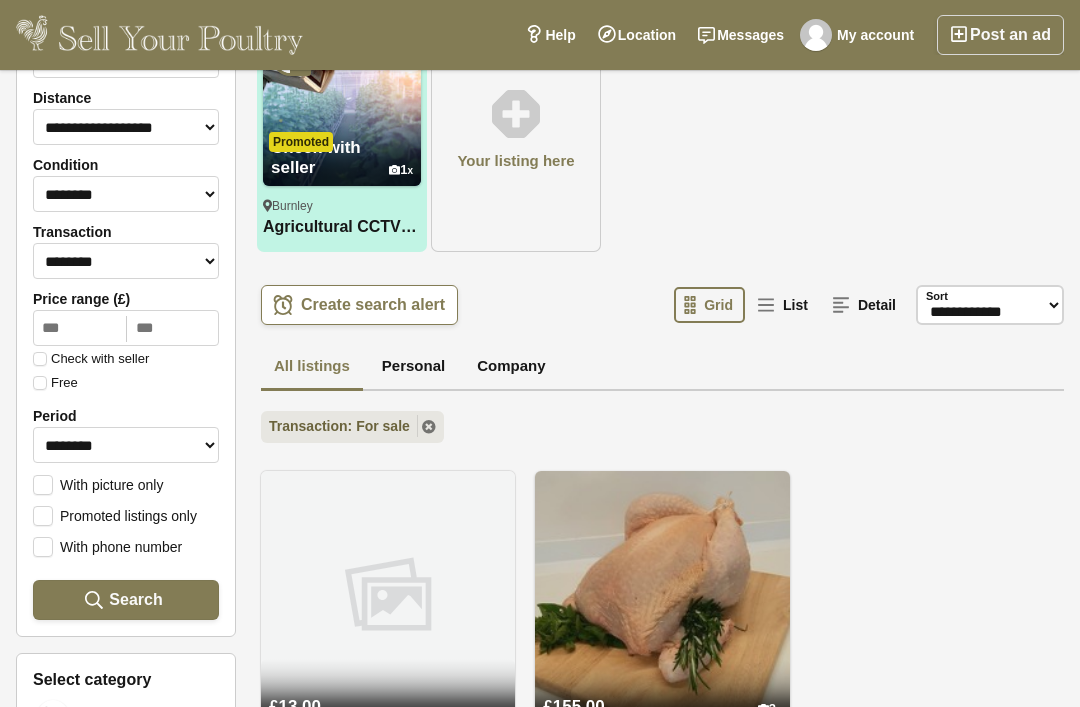 click on "Personal" at bounding box center [413, 368] 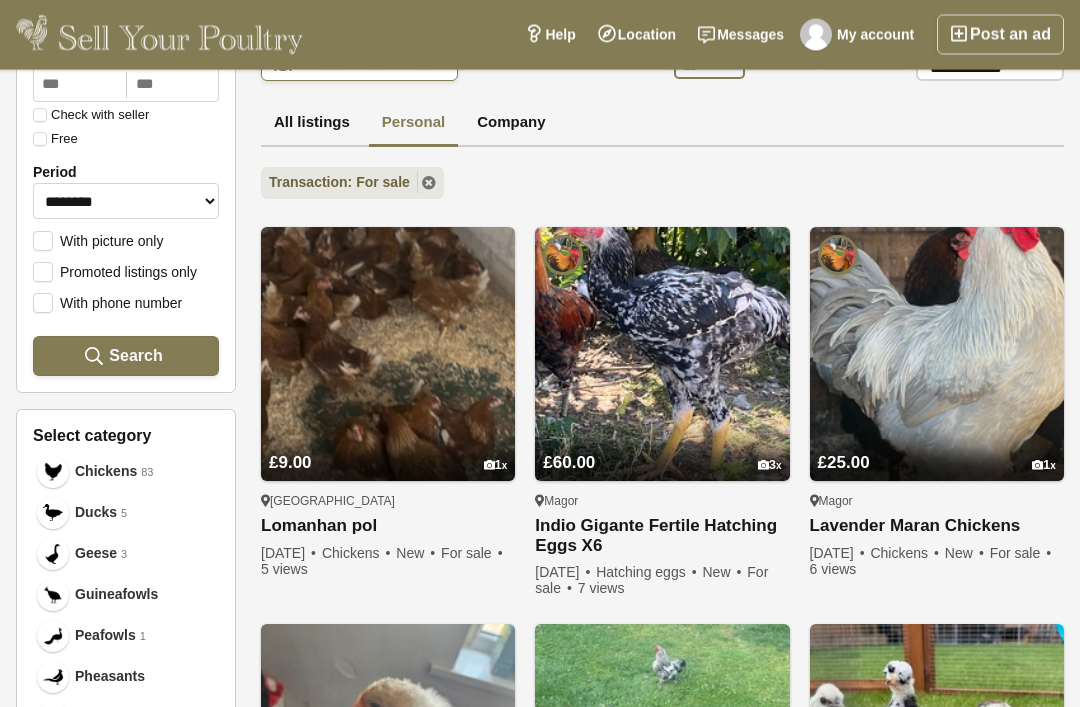 scroll, scrollTop: 409, scrollLeft: 0, axis: vertical 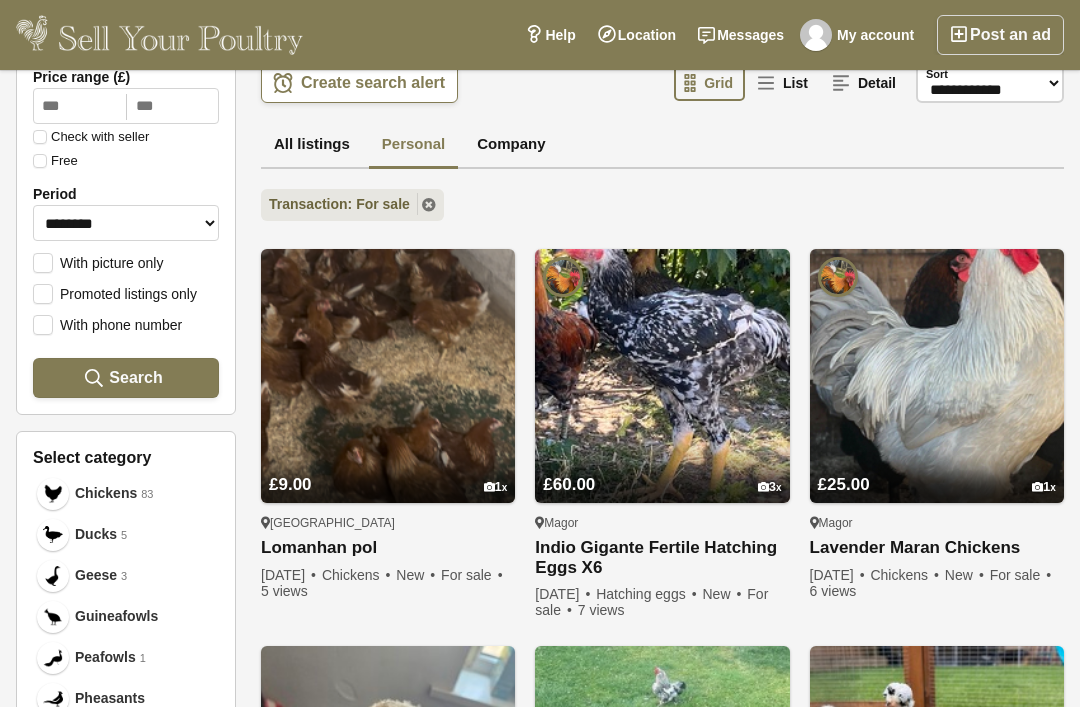 click on "Company" at bounding box center (511, 146) 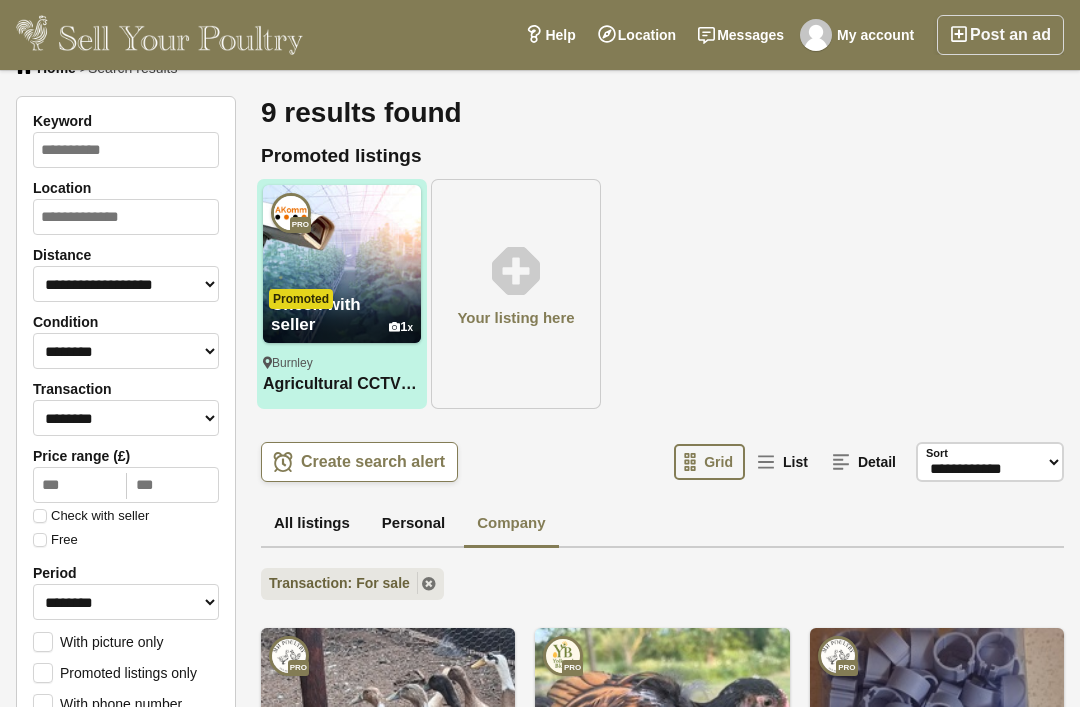 scroll, scrollTop: 0, scrollLeft: 0, axis: both 